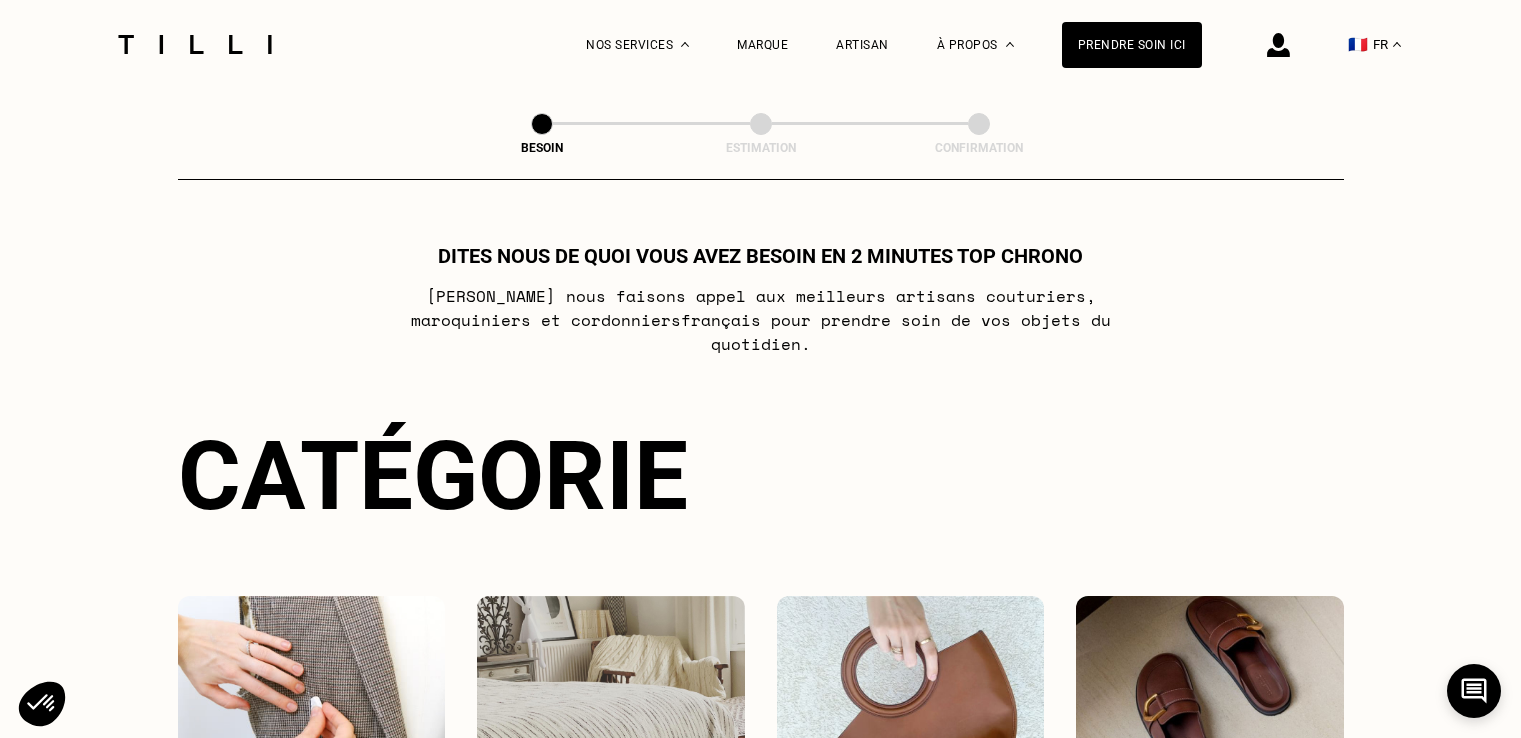 scroll, scrollTop: 400, scrollLeft: 0, axis: vertical 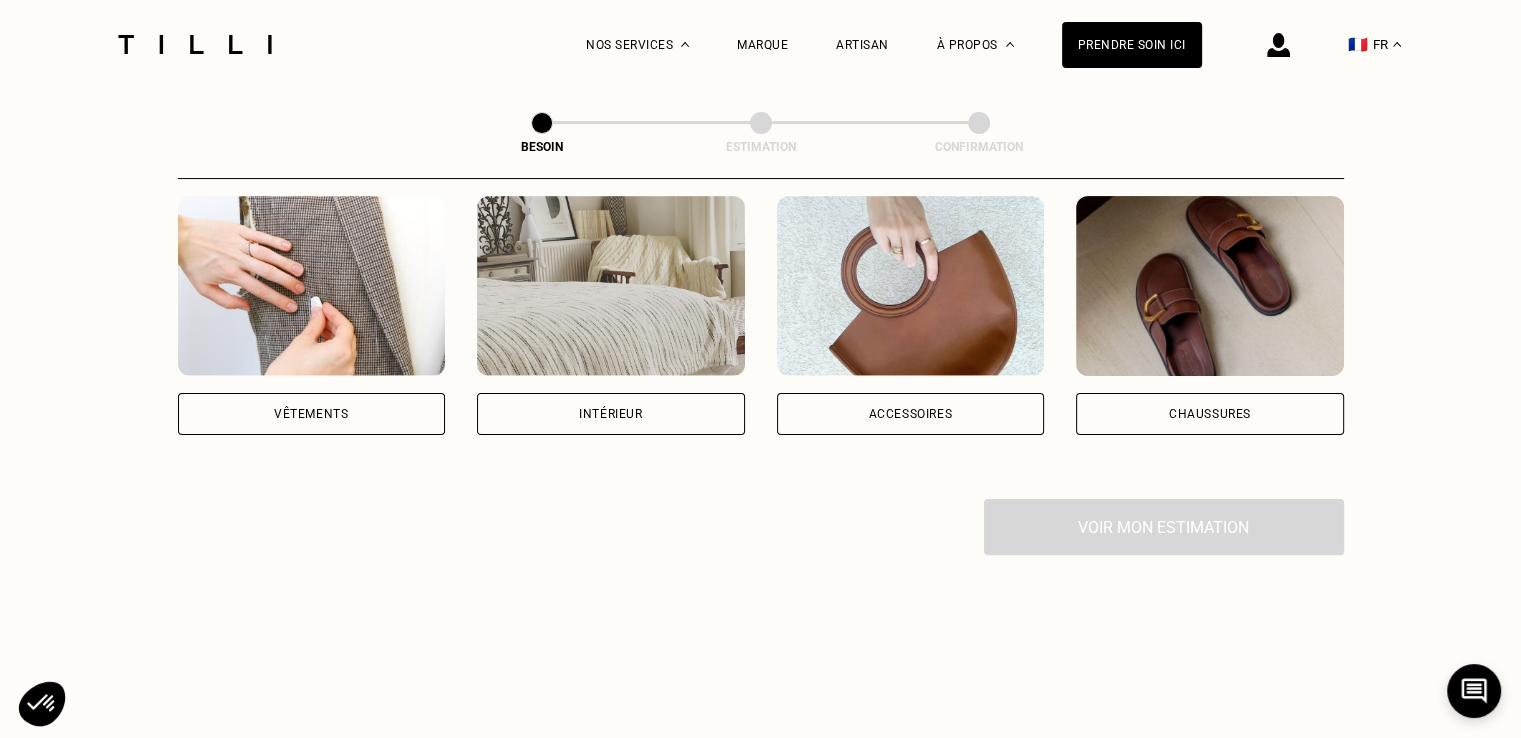 click on "Vêtements" at bounding box center (312, 414) 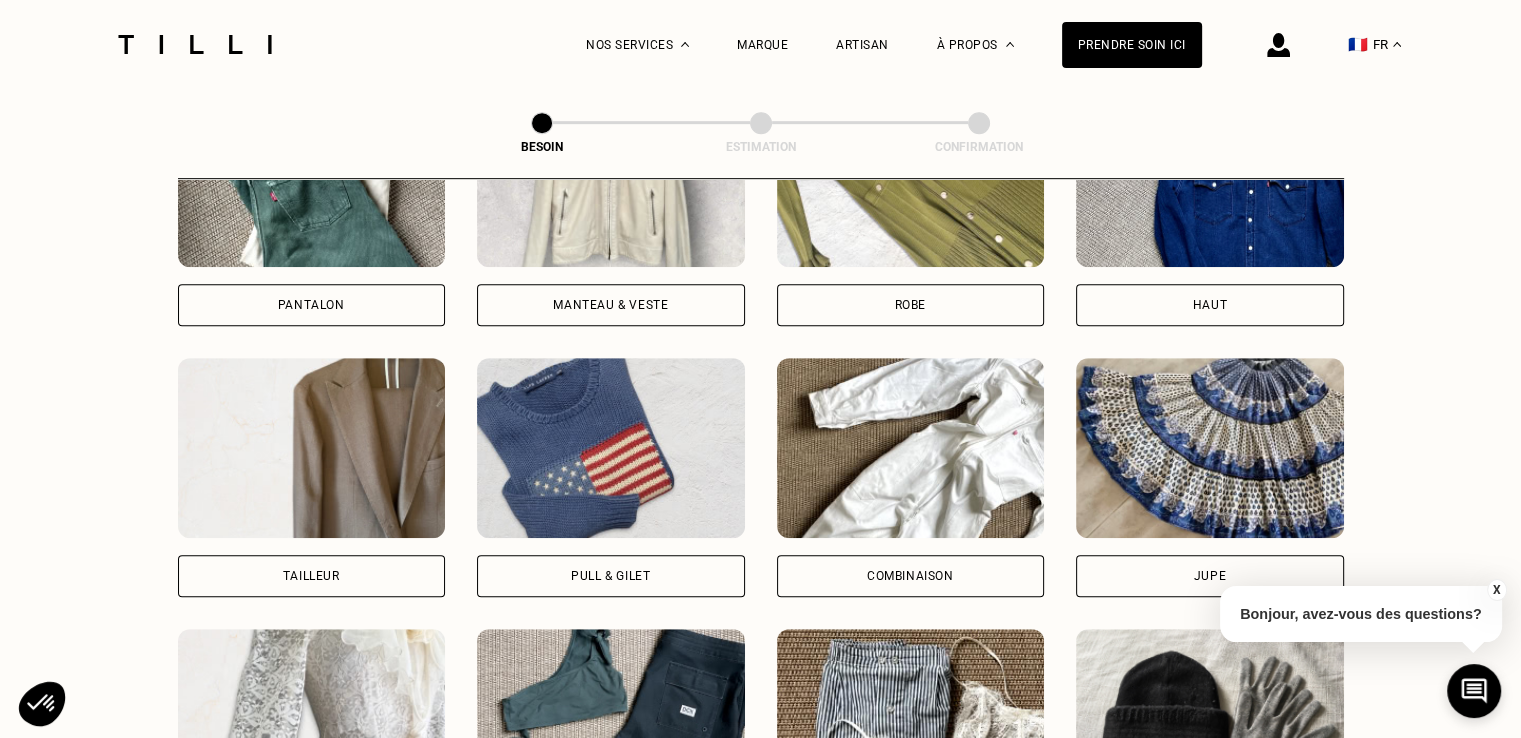 scroll, scrollTop: 852, scrollLeft: 0, axis: vertical 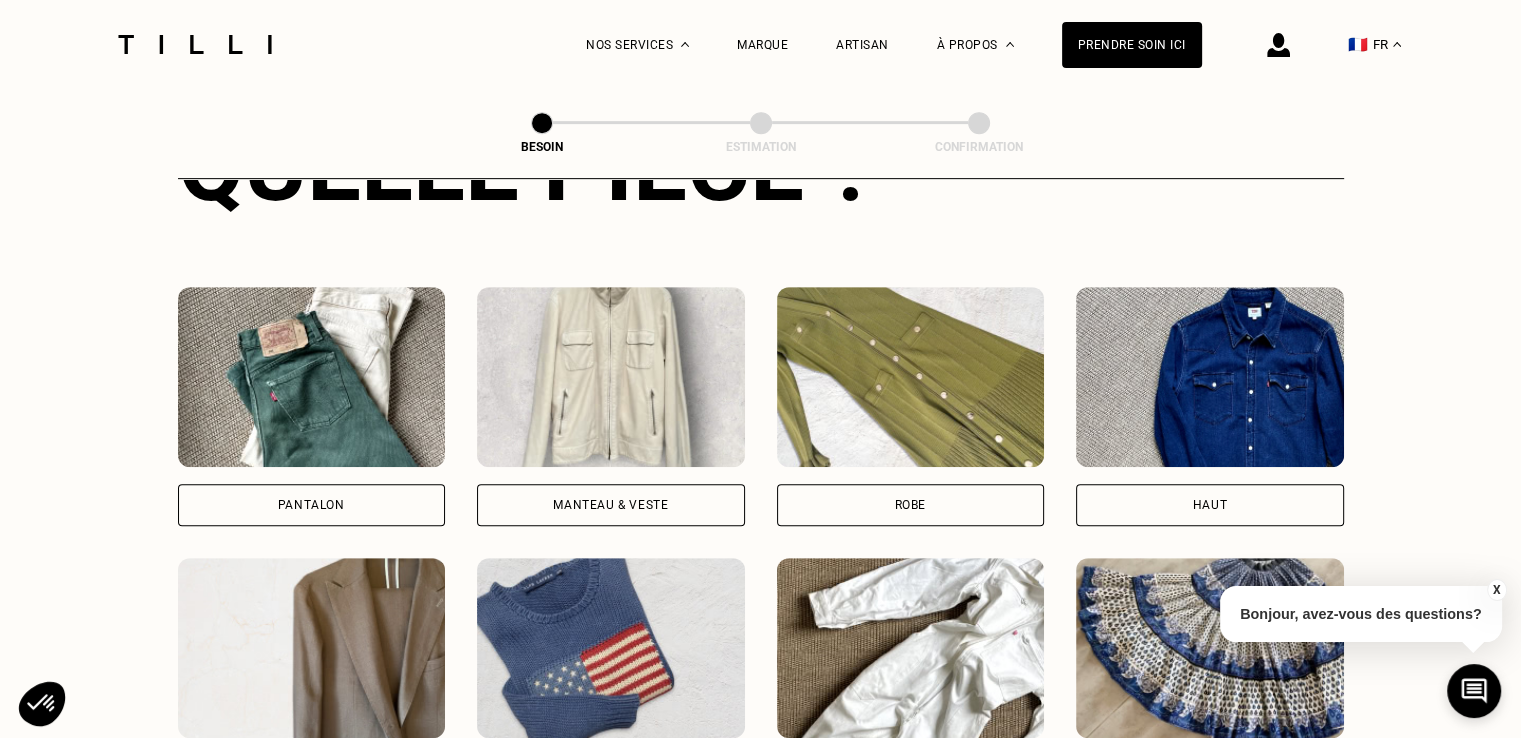 click on "Pantalon" at bounding box center (312, 505) 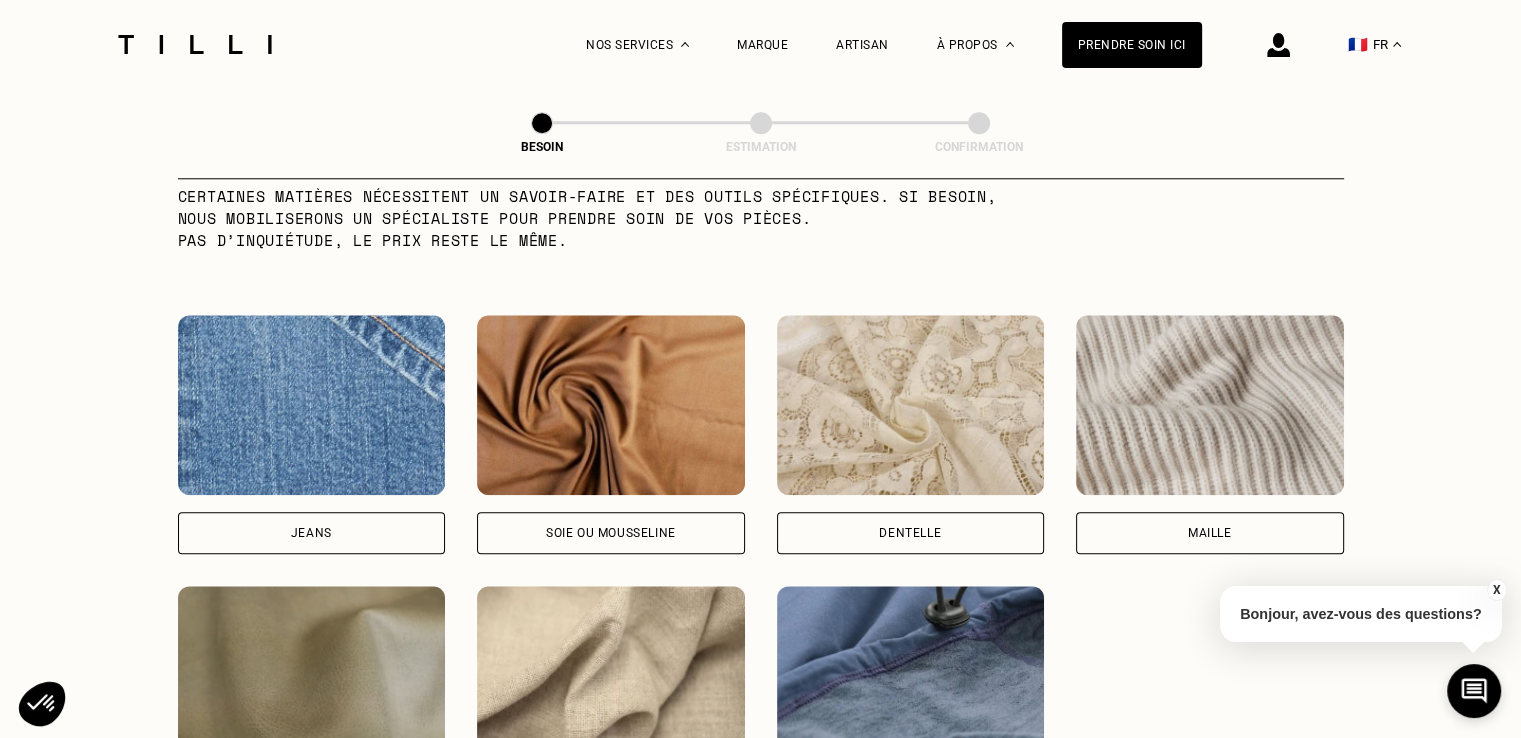 scroll, scrollTop: 2139, scrollLeft: 0, axis: vertical 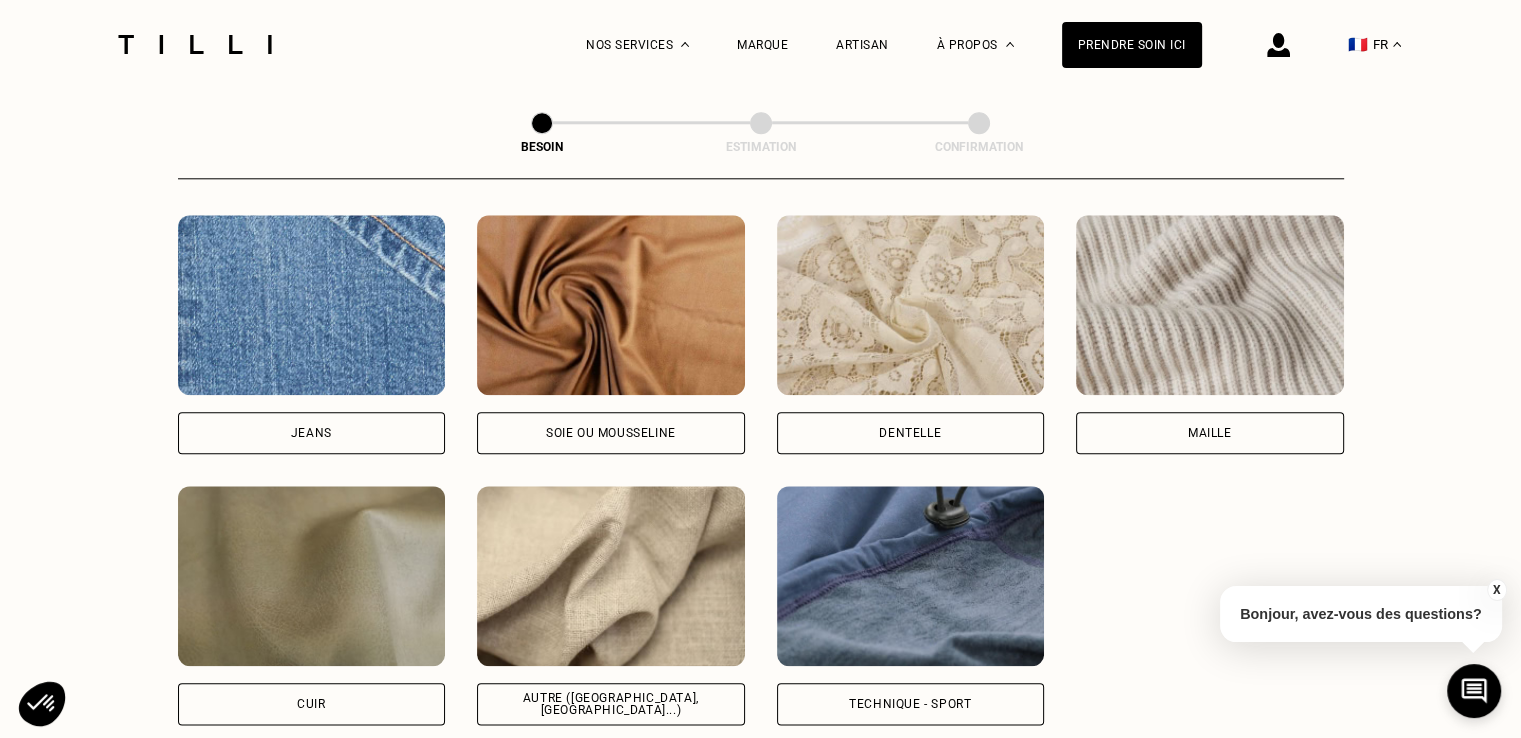 click on "Jeans" at bounding box center [312, 433] 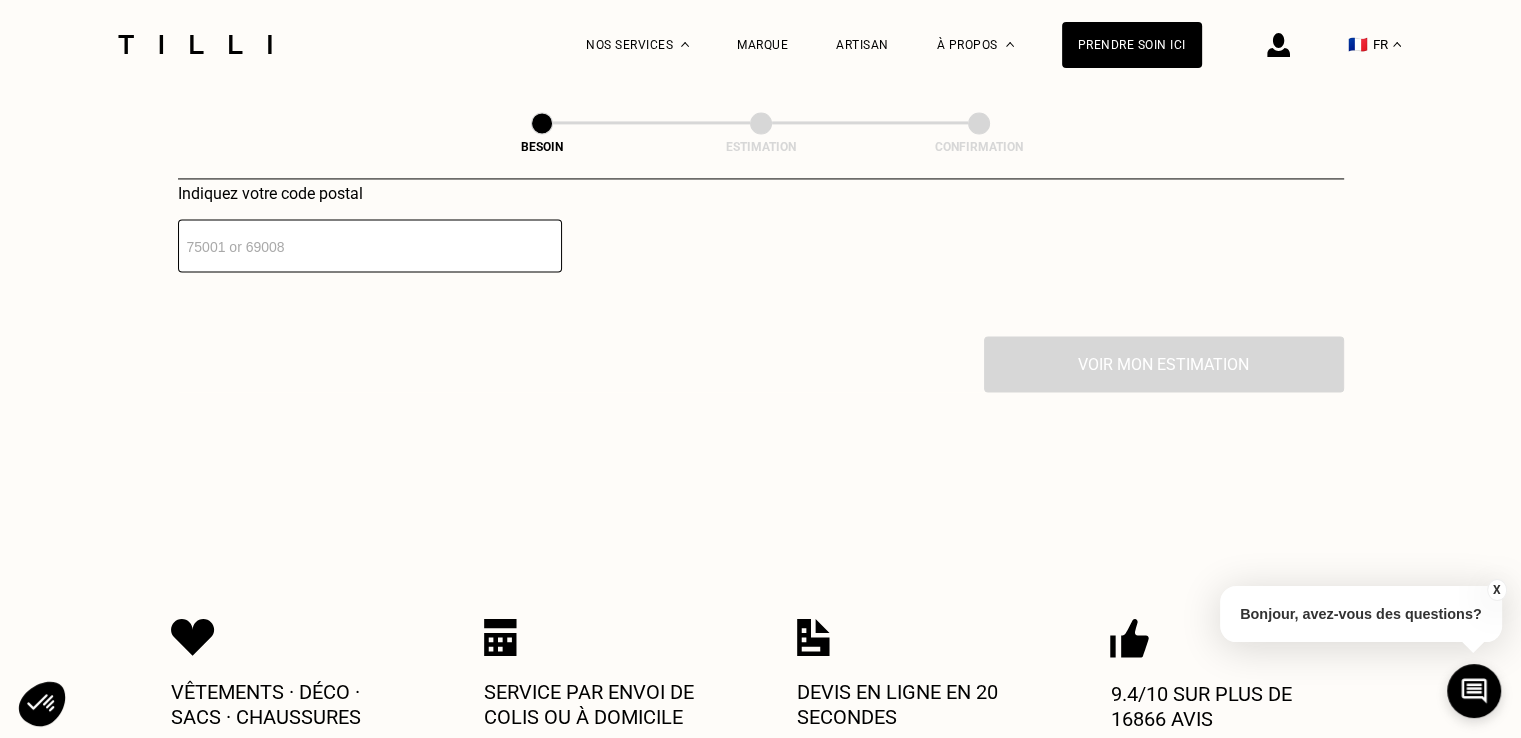 scroll, scrollTop: 2886, scrollLeft: 0, axis: vertical 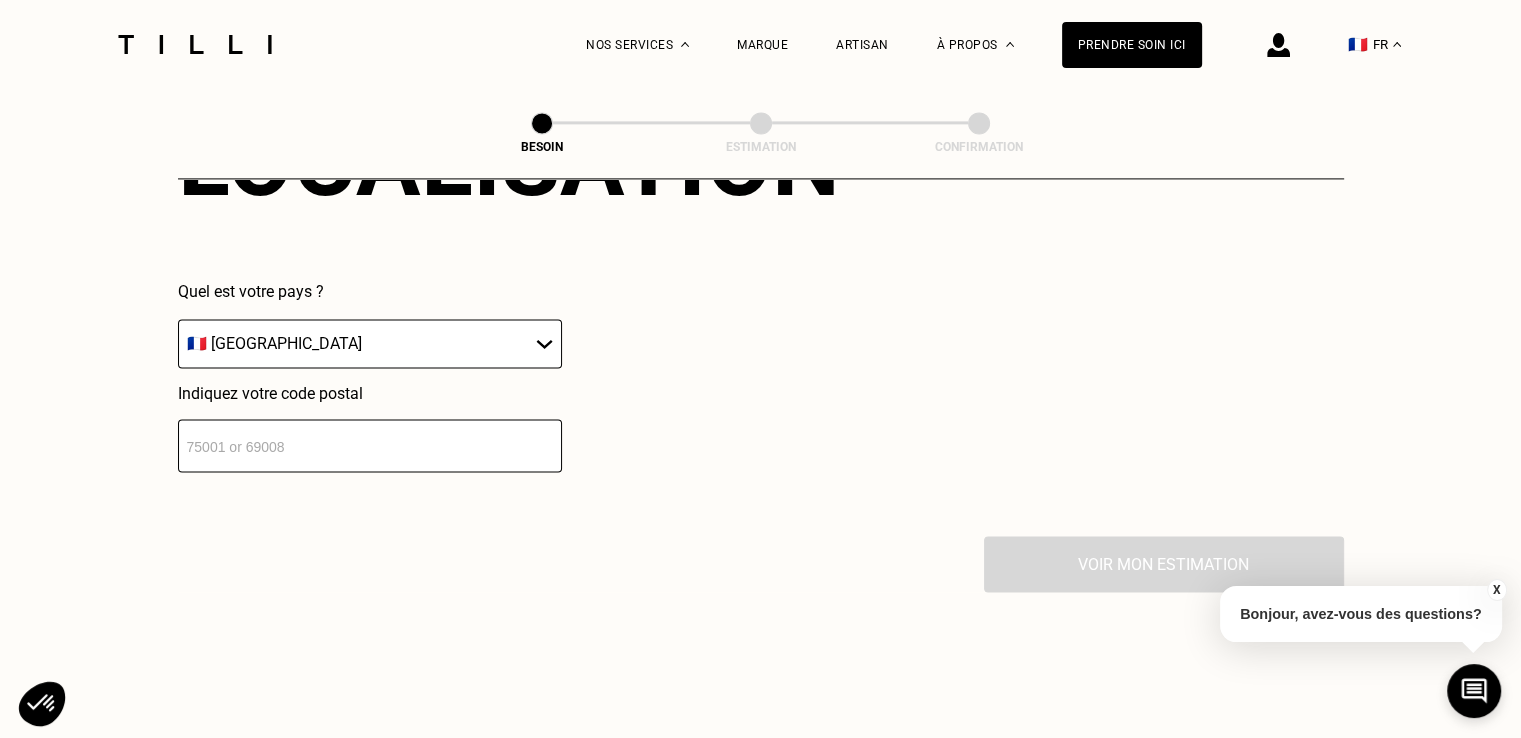 click at bounding box center (370, 445) 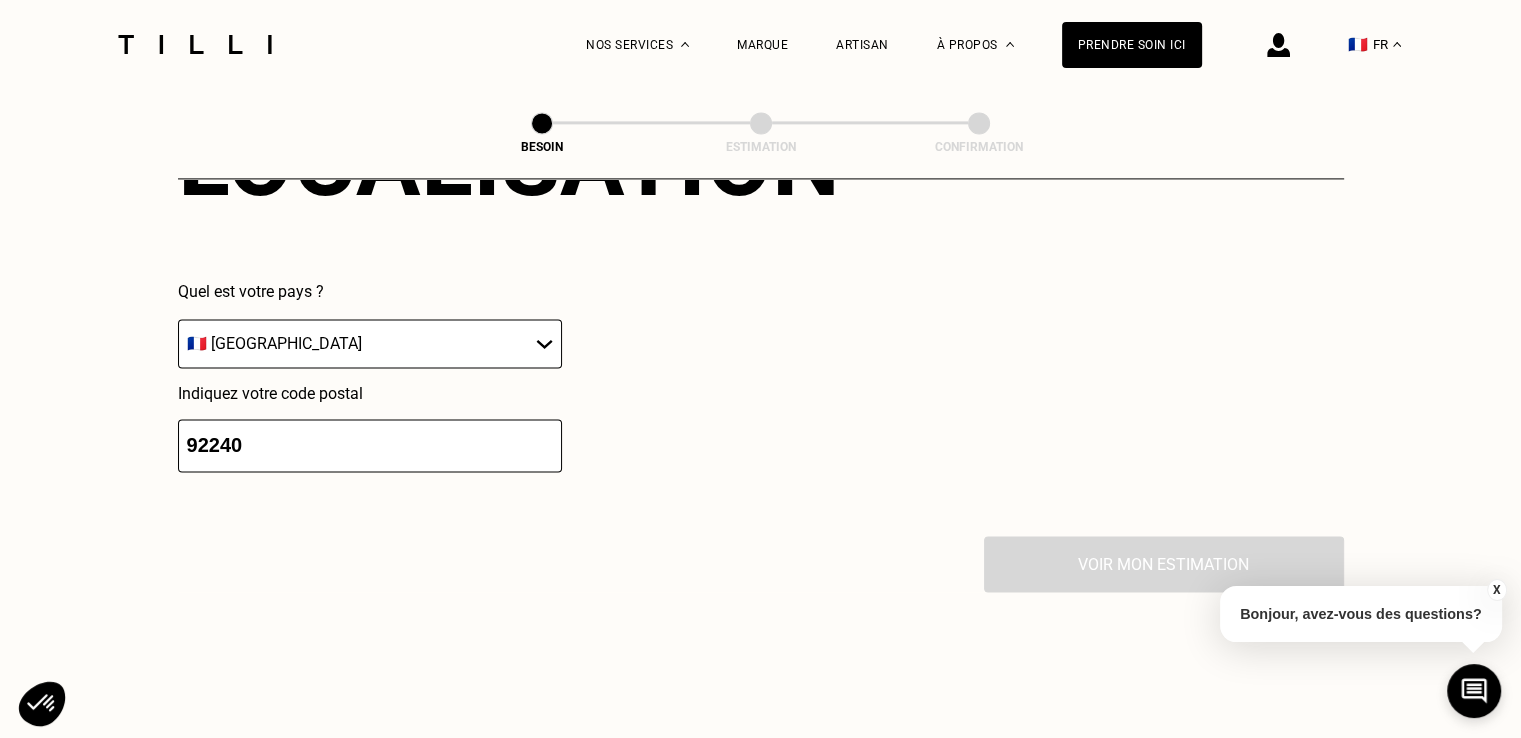 type on "92240" 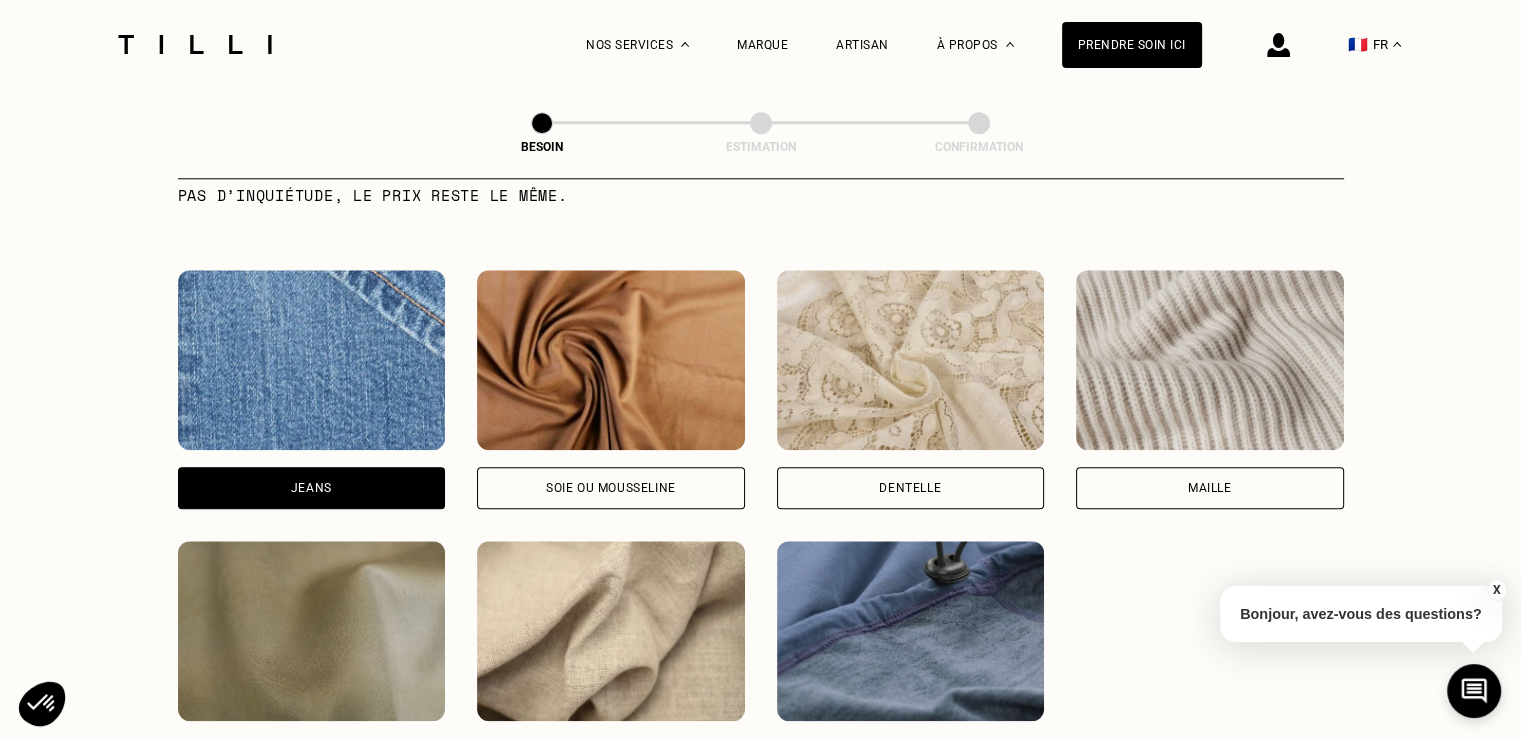 scroll, scrollTop: 1784, scrollLeft: 0, axis: vertical 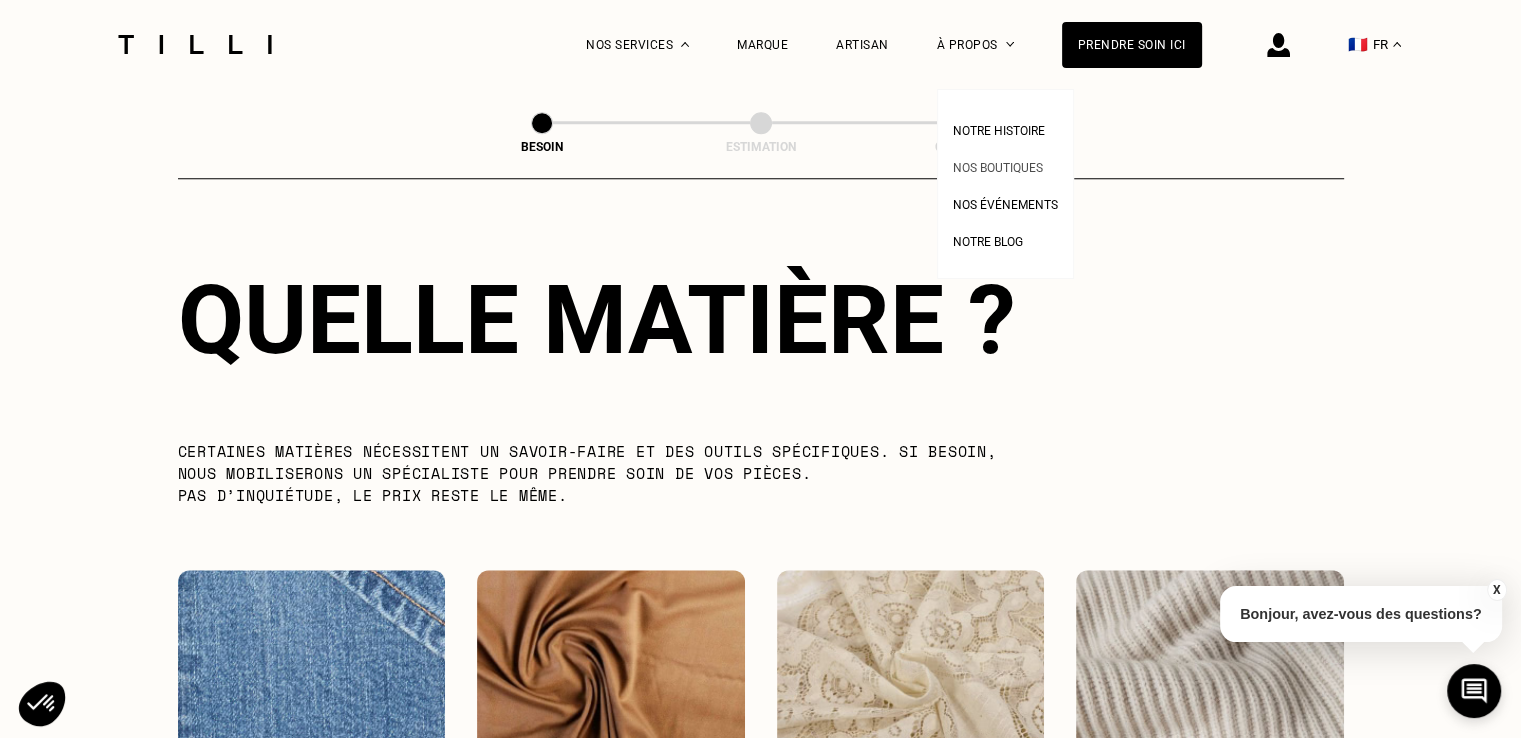 click on "Nos boutiques" at bounding box center [998, 165] 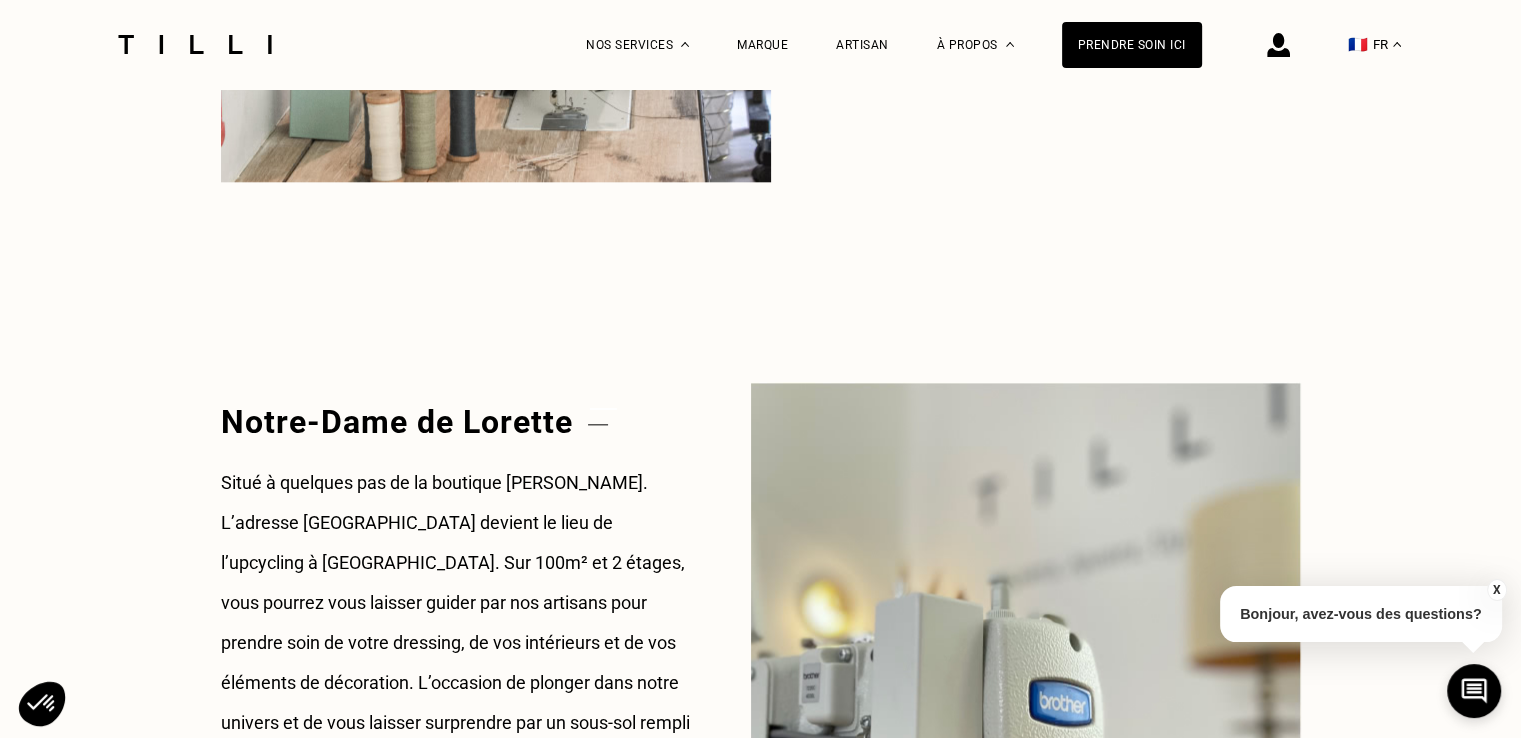 scroll, scrollTop: 1601, scrollLeft: 0, axis: vertical 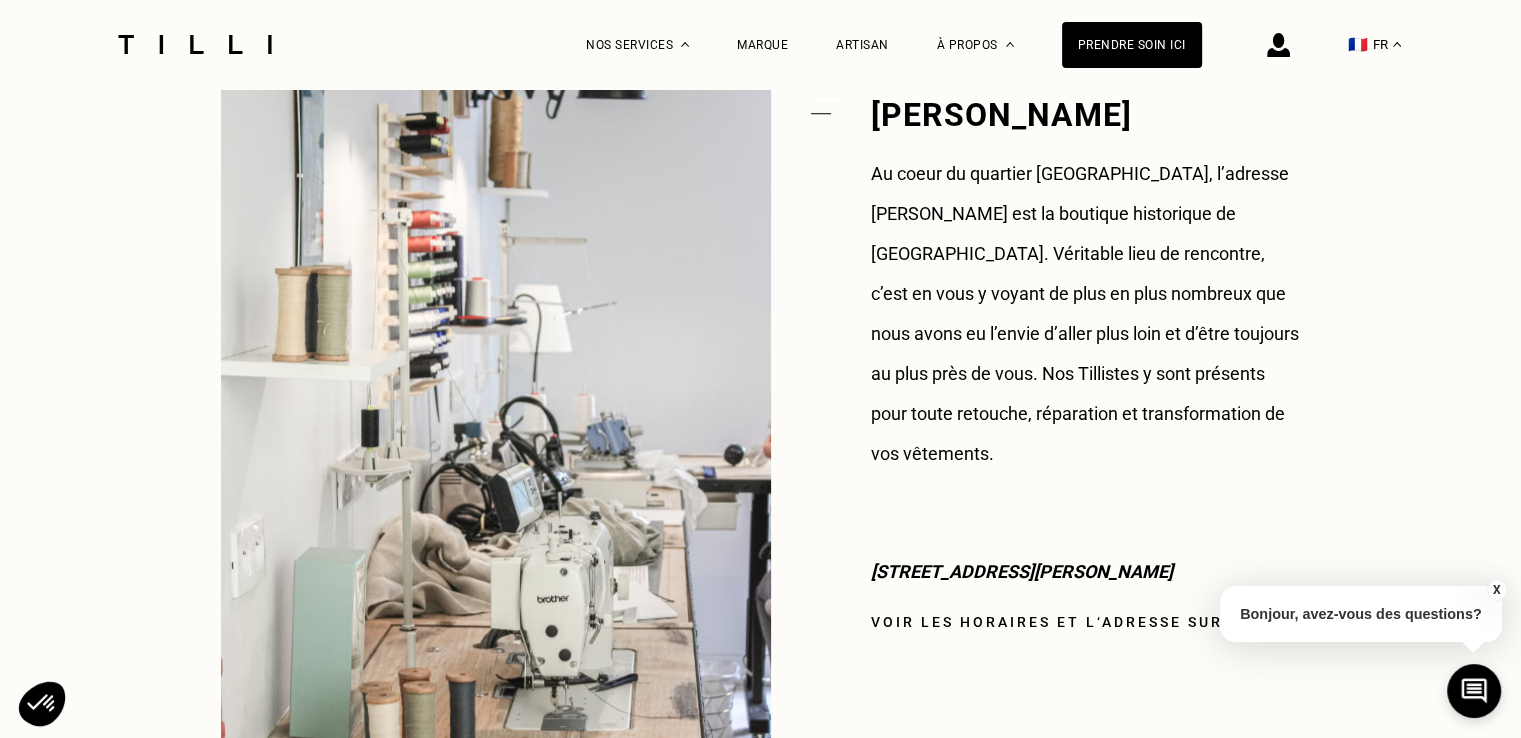 click on "[STREET_ADDRESS][PERSON_NAME]" at bounding box center (1086, 572) 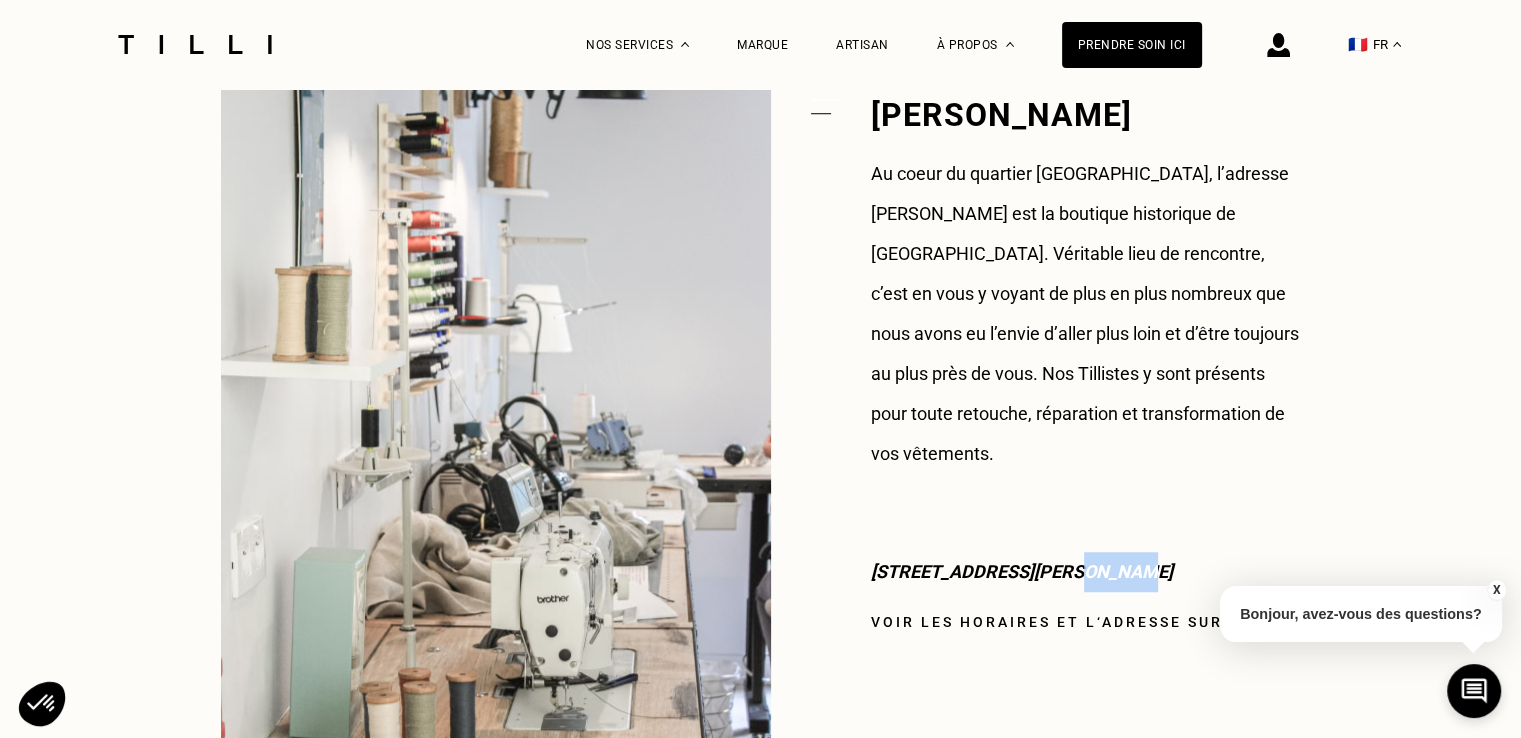 click on "[STREET_ADDRESS][PERSON_NAME]" at bounding box center [1086, 572] 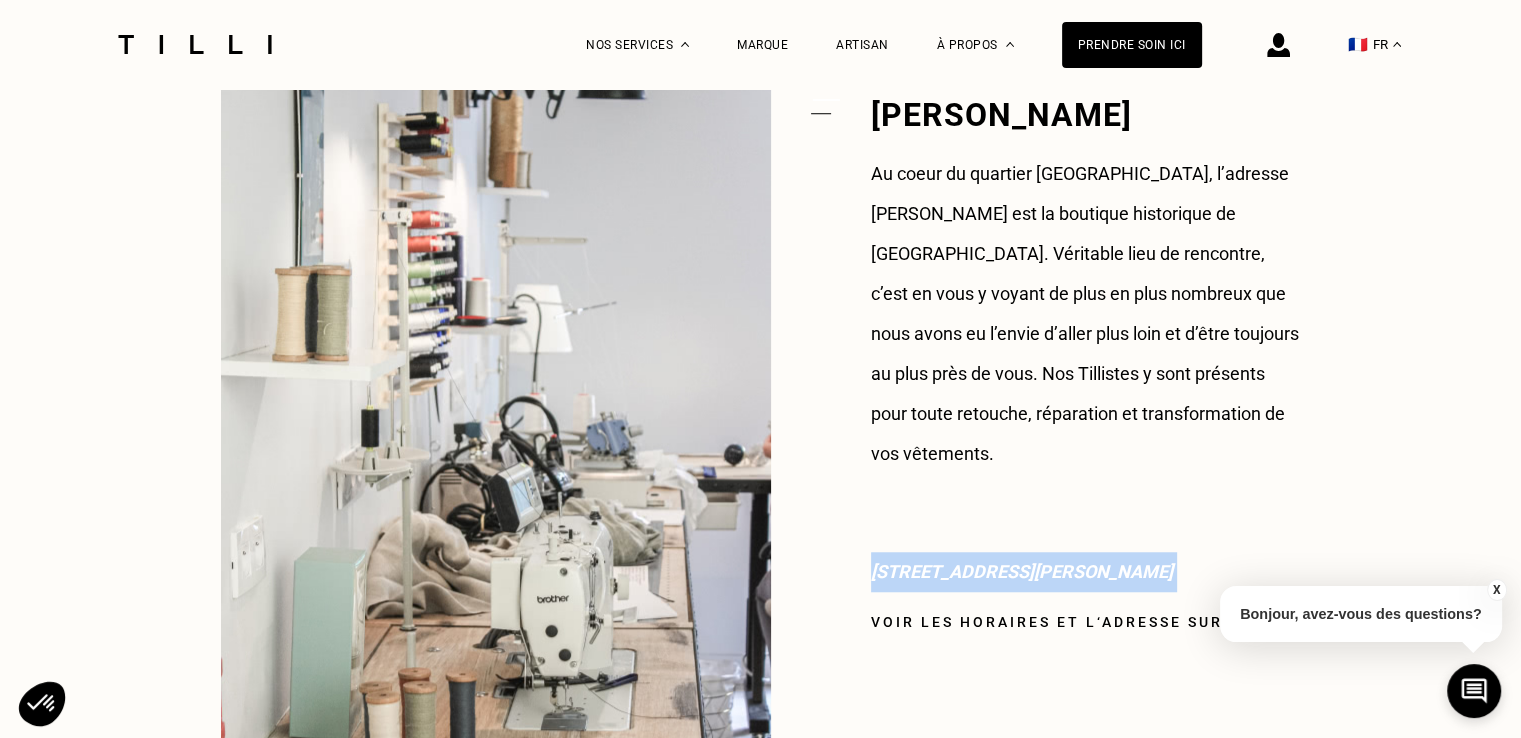 click on "[STREET_ADDRESS][PERSON_NAME]" at bounding box center [1086, 572] 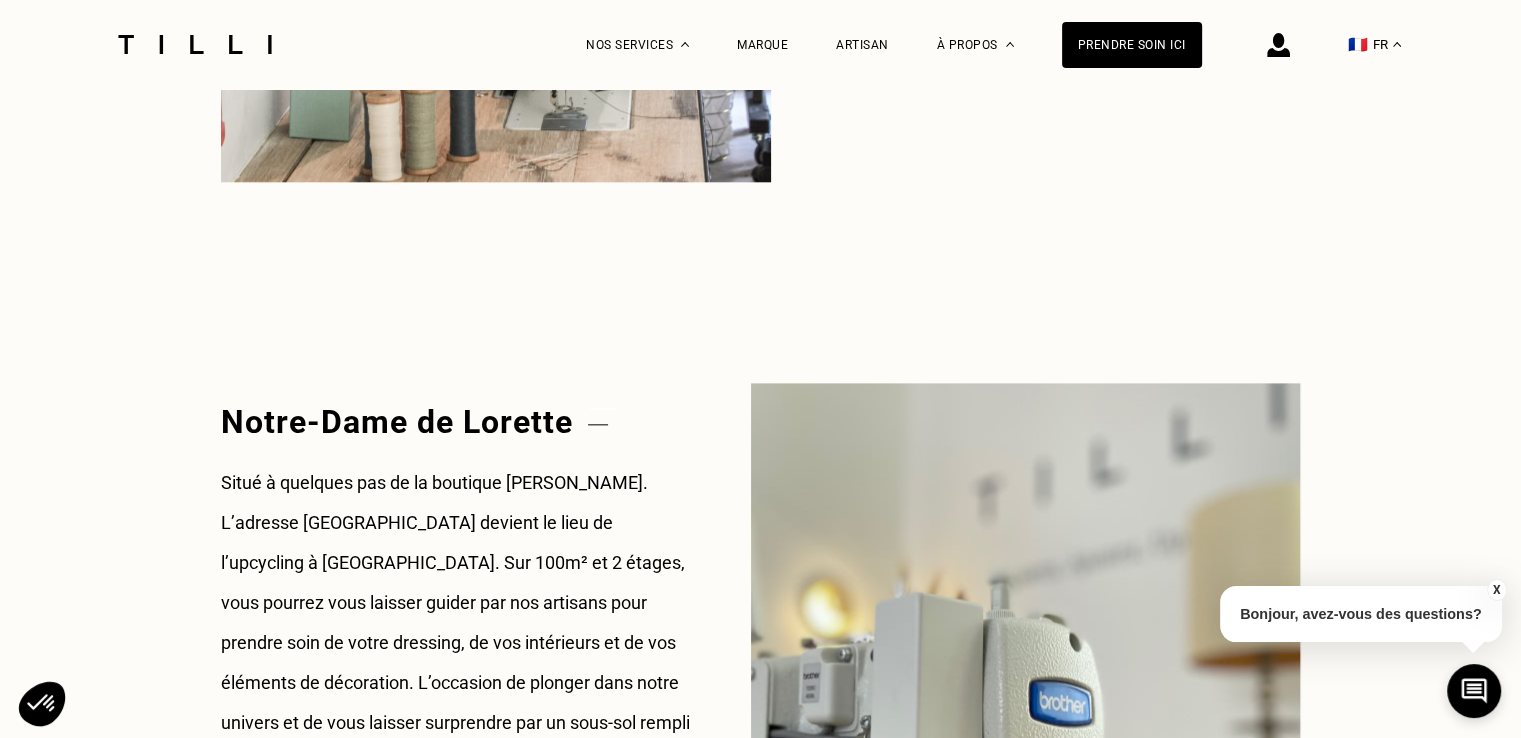 scroll, scrollTop: 2601, scrollLeft: 0, axis: vertical 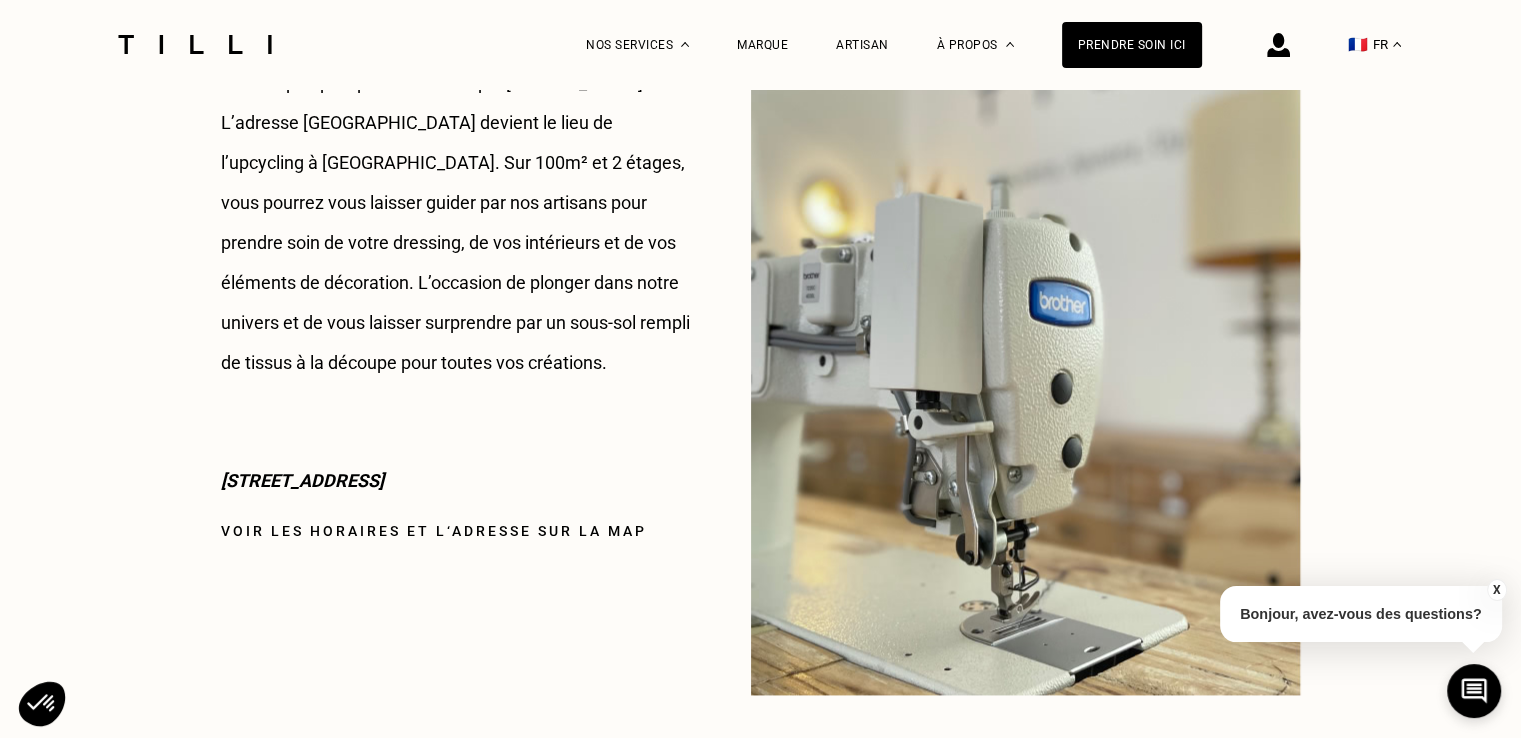 click on "Voir les horaires et l‘adresse sur la map" at bounding box center (434, 531) 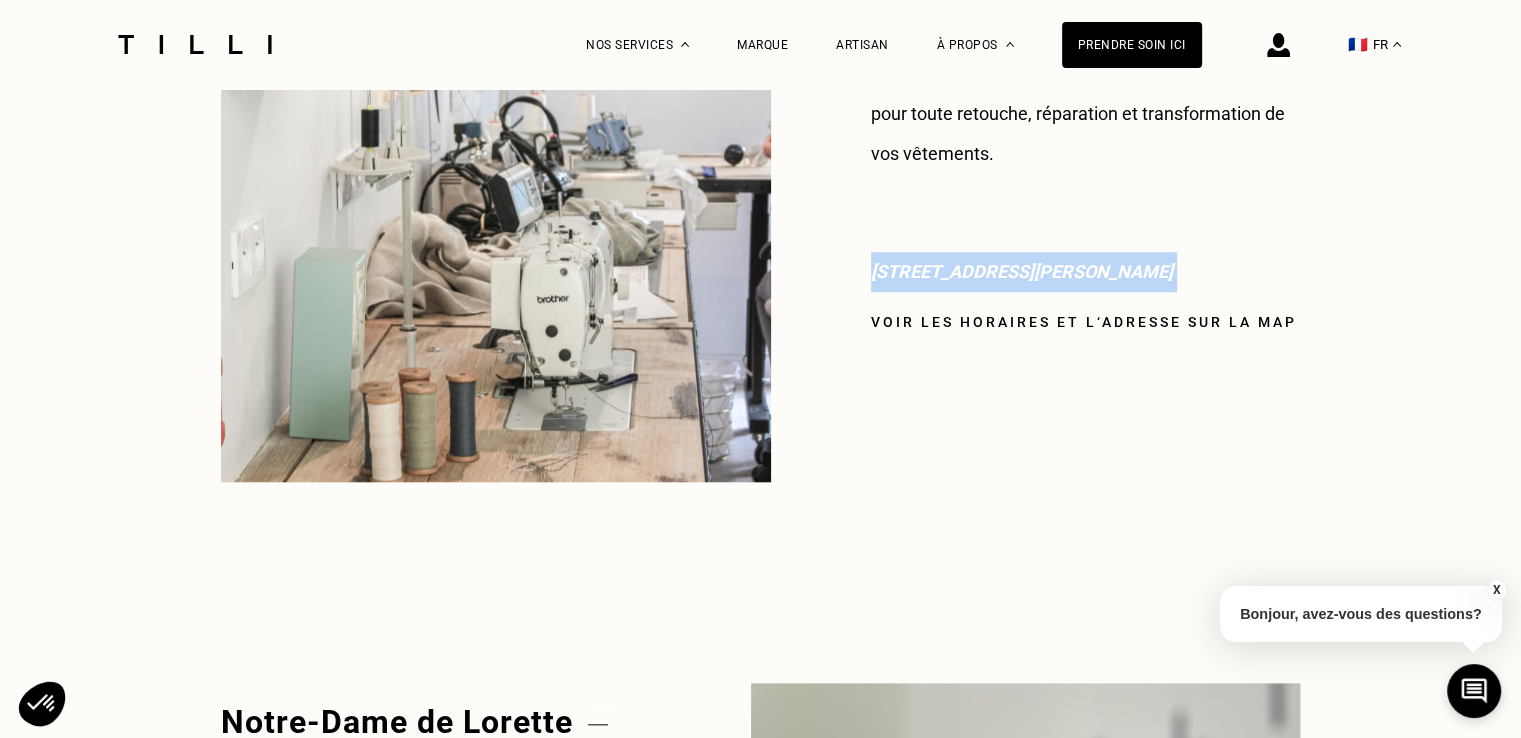 scroll, scrollTop: 1801, scrollLeft: 0, axis: vertical 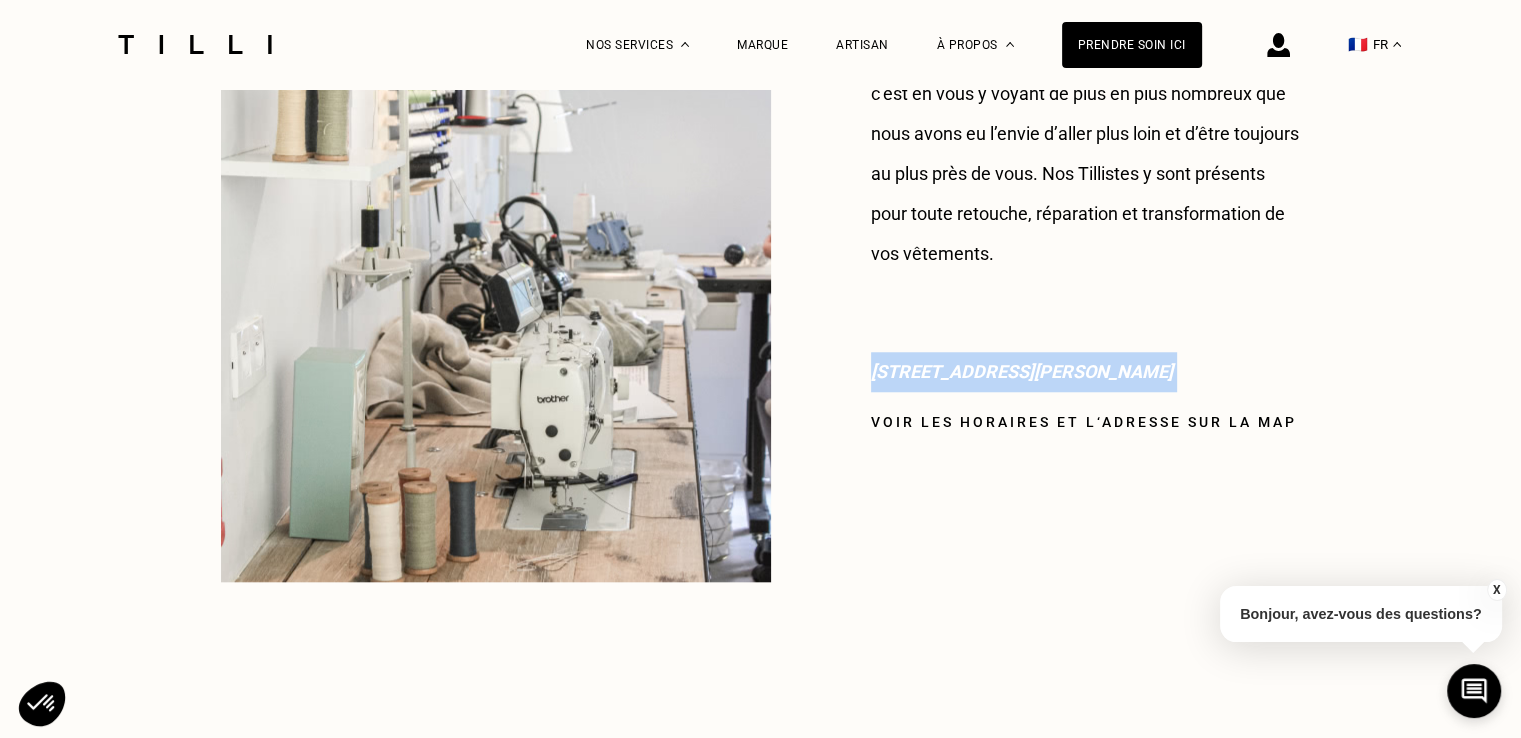 click on "[STREET_ADDRESS][PERSON_NAME]" at bounding box center [1086, 372] 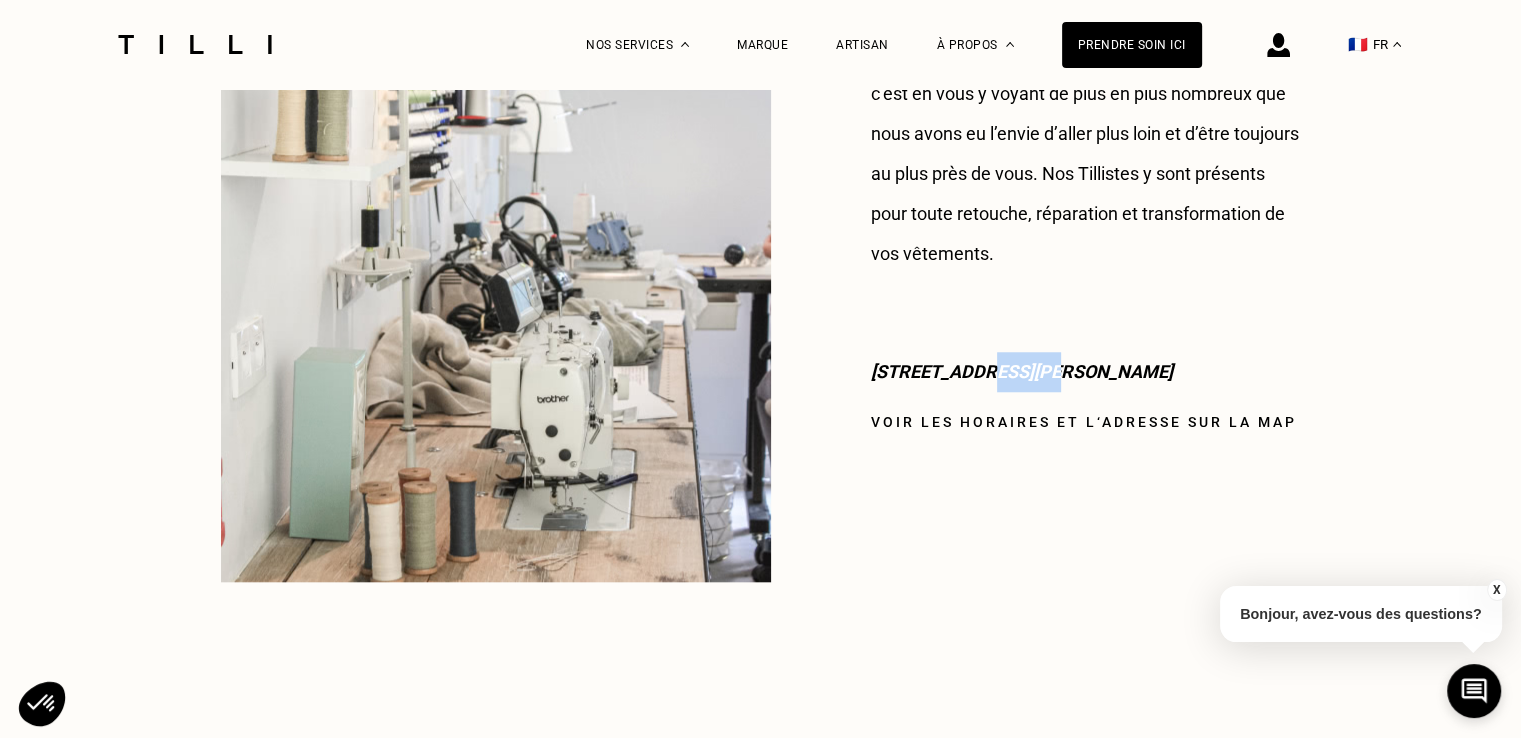 click on "[STREET_ADDRESS][PERSON_NAME]" at bounding box center [1086, 372] 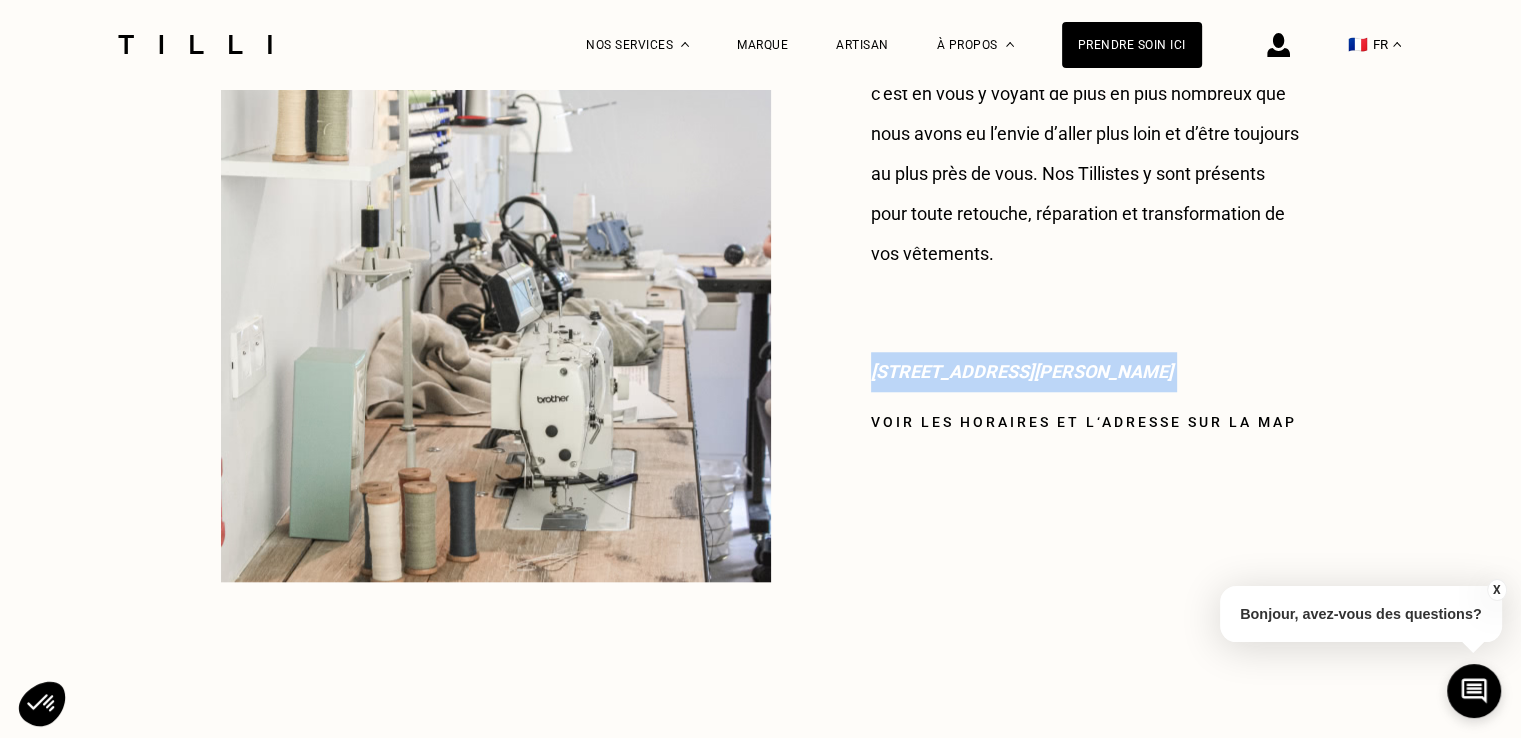 click on "[STREET_ADDRESS][PERSON_NAME]" at bounding box center (1086, 372) 